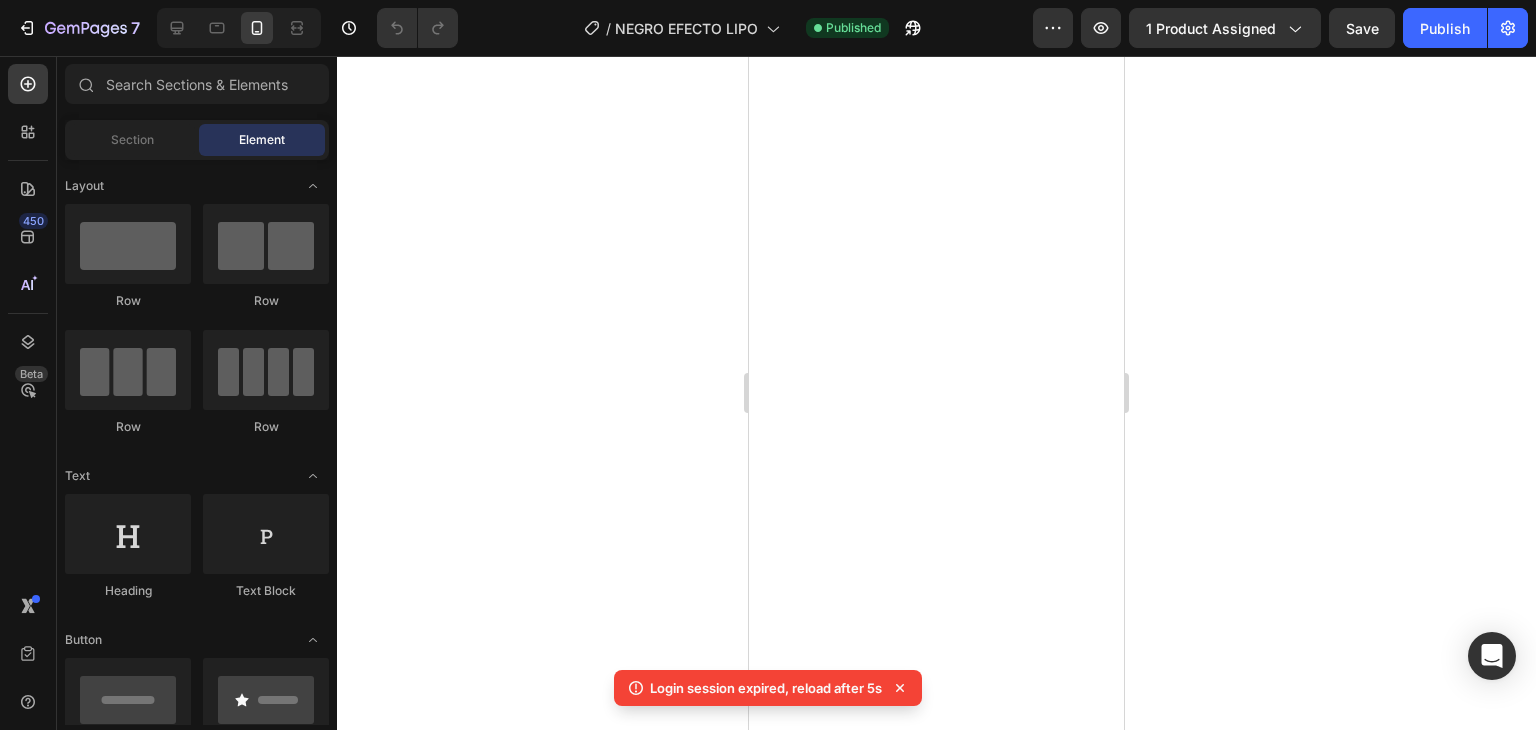 scroll, scrollTop: 0, scrollLeft: 0, axis: both 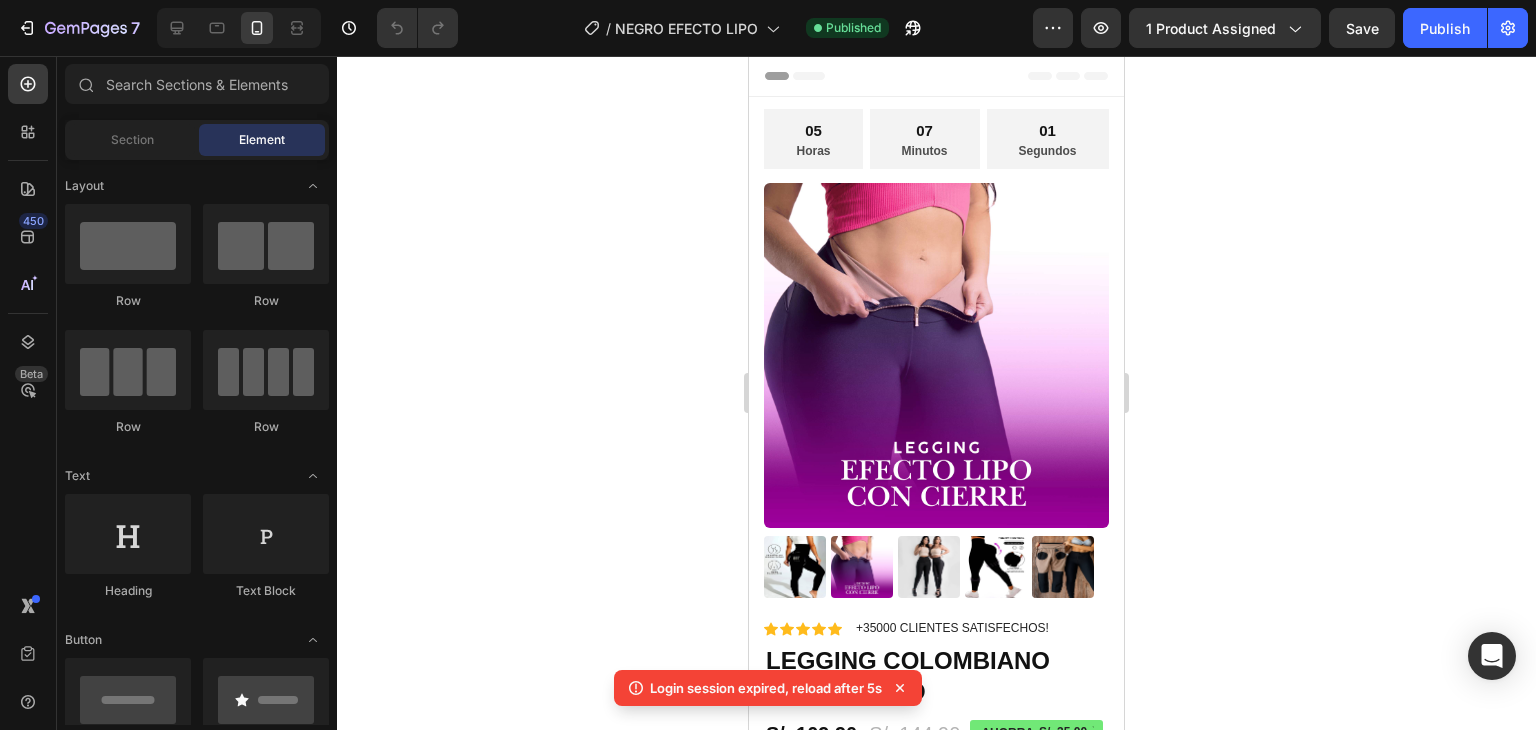 click 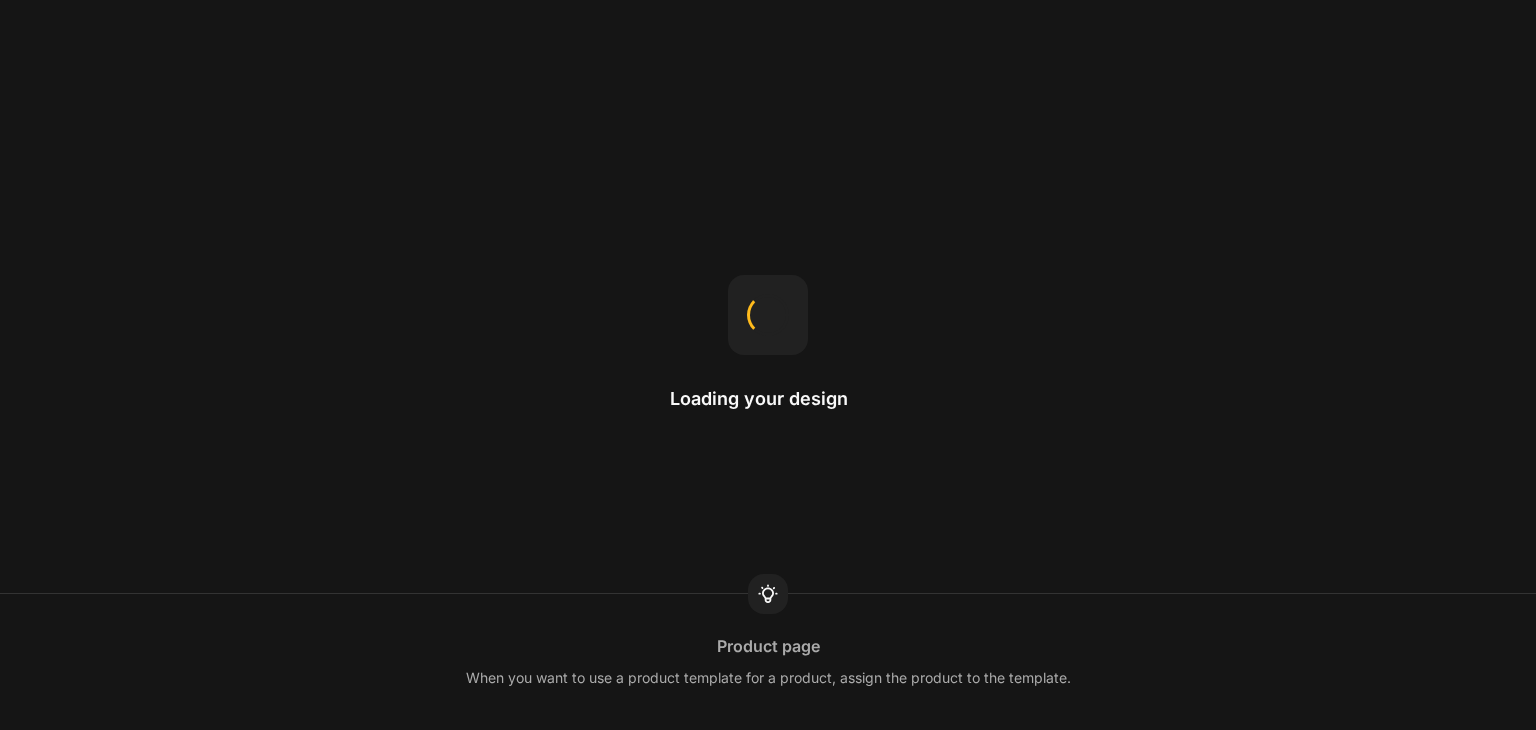 scroll, scrollTop: 0, scrollLeft: 0, axis: both 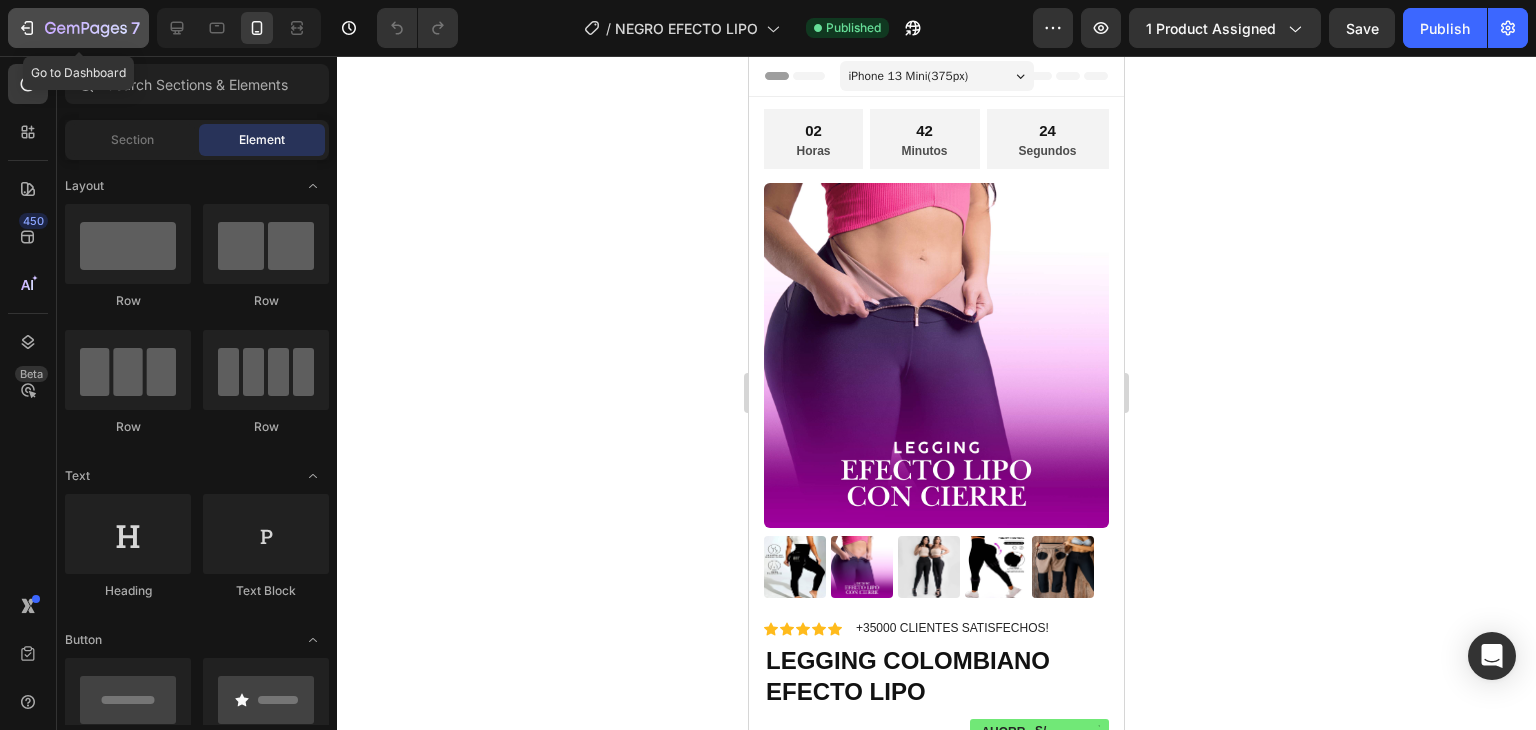 click 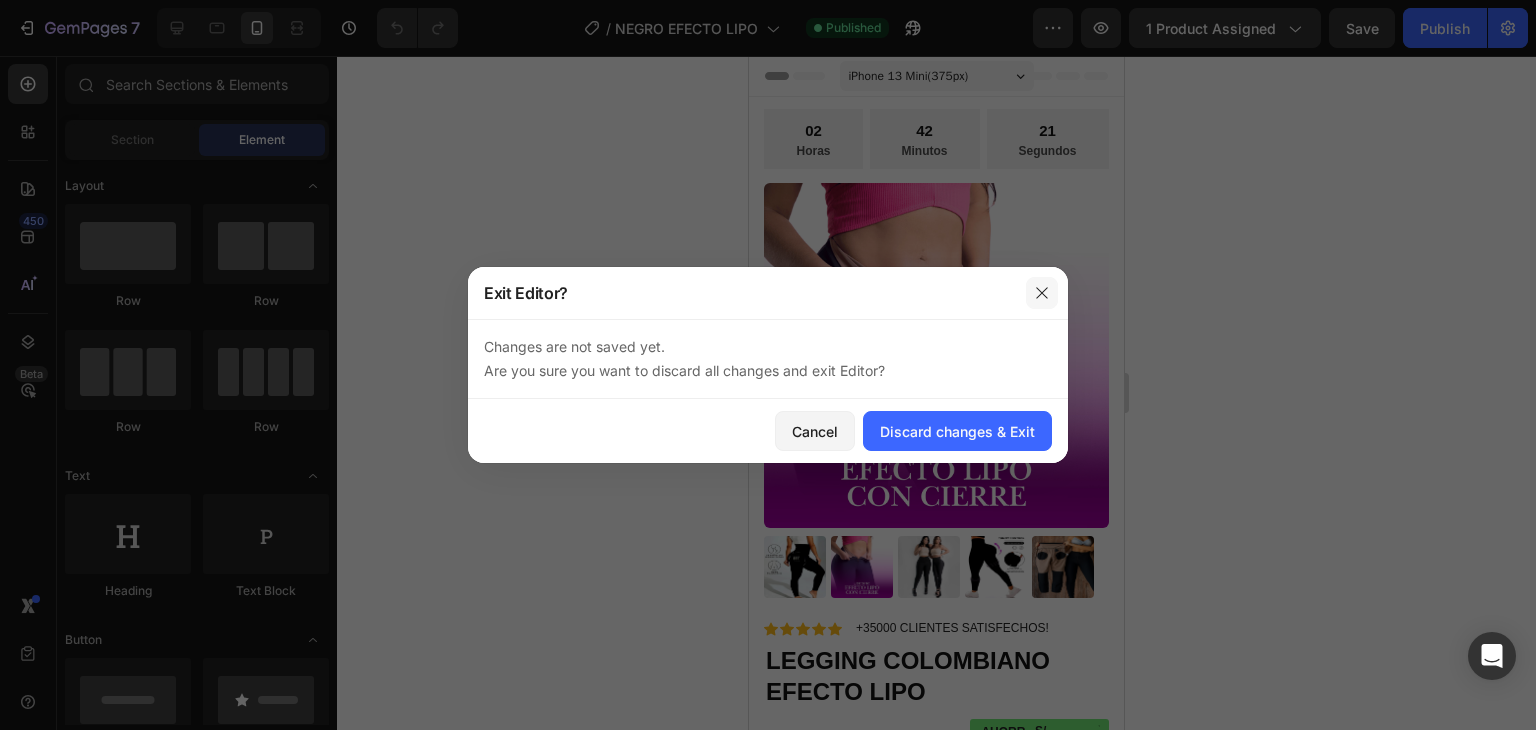 click 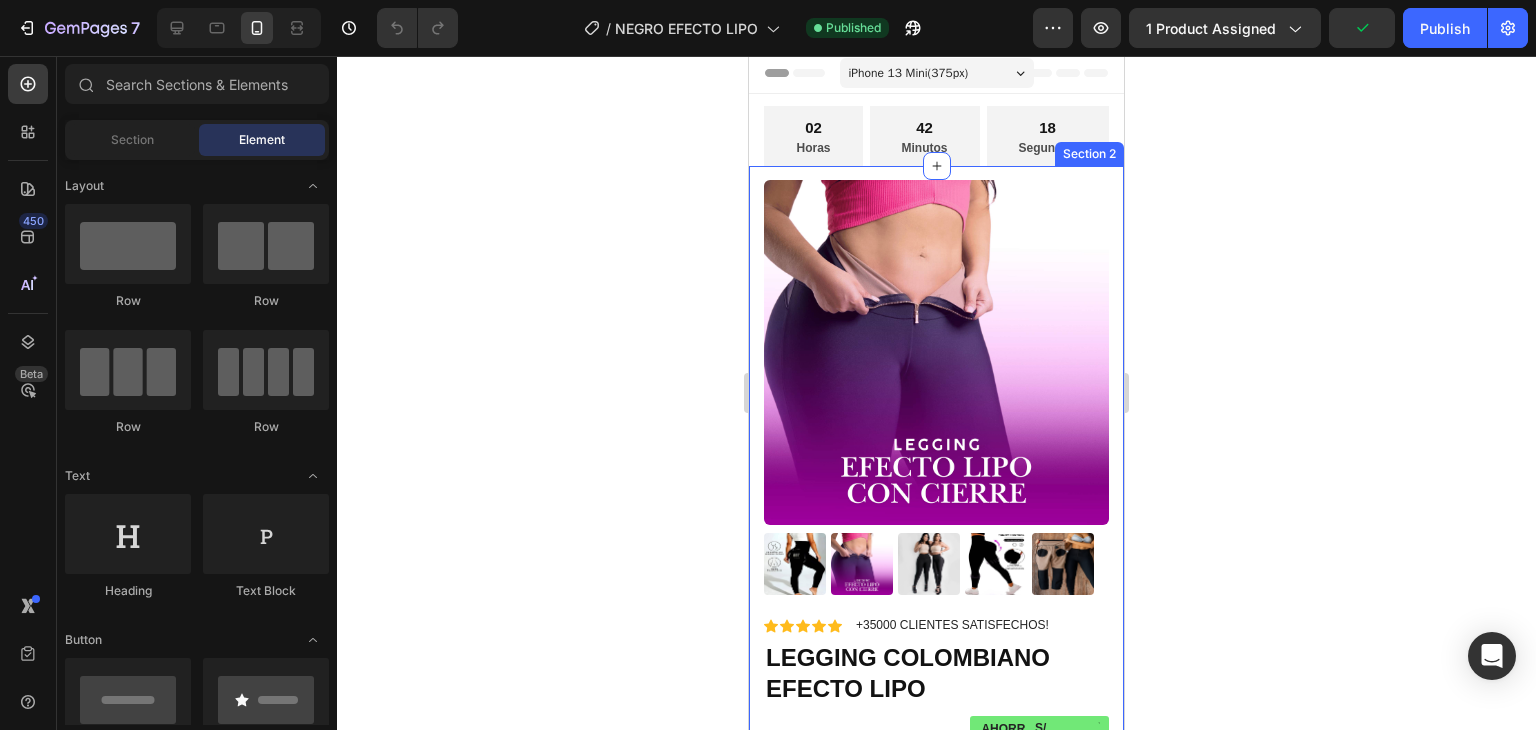 scroll, scrollTop: 0, scrollLeft: 0, axis: both 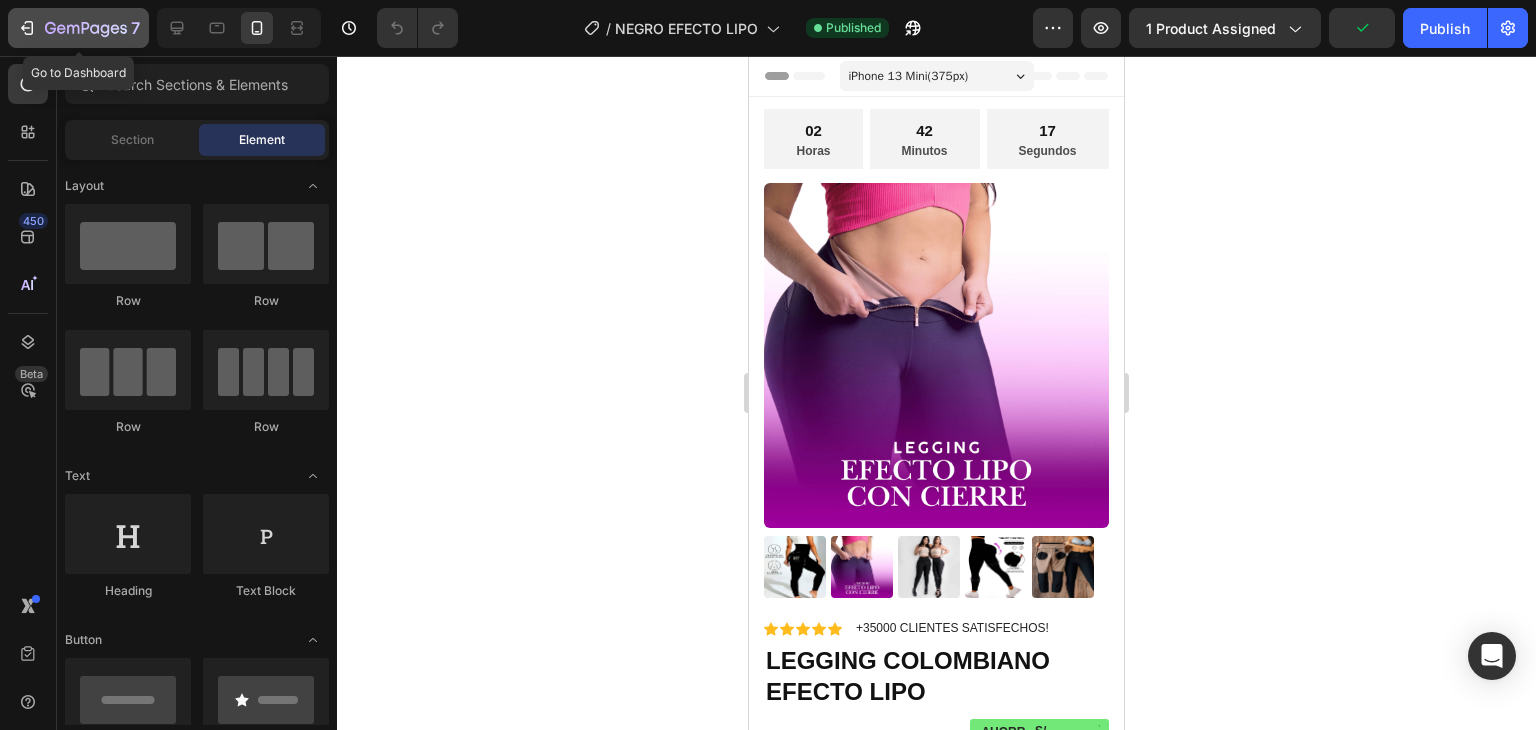 click 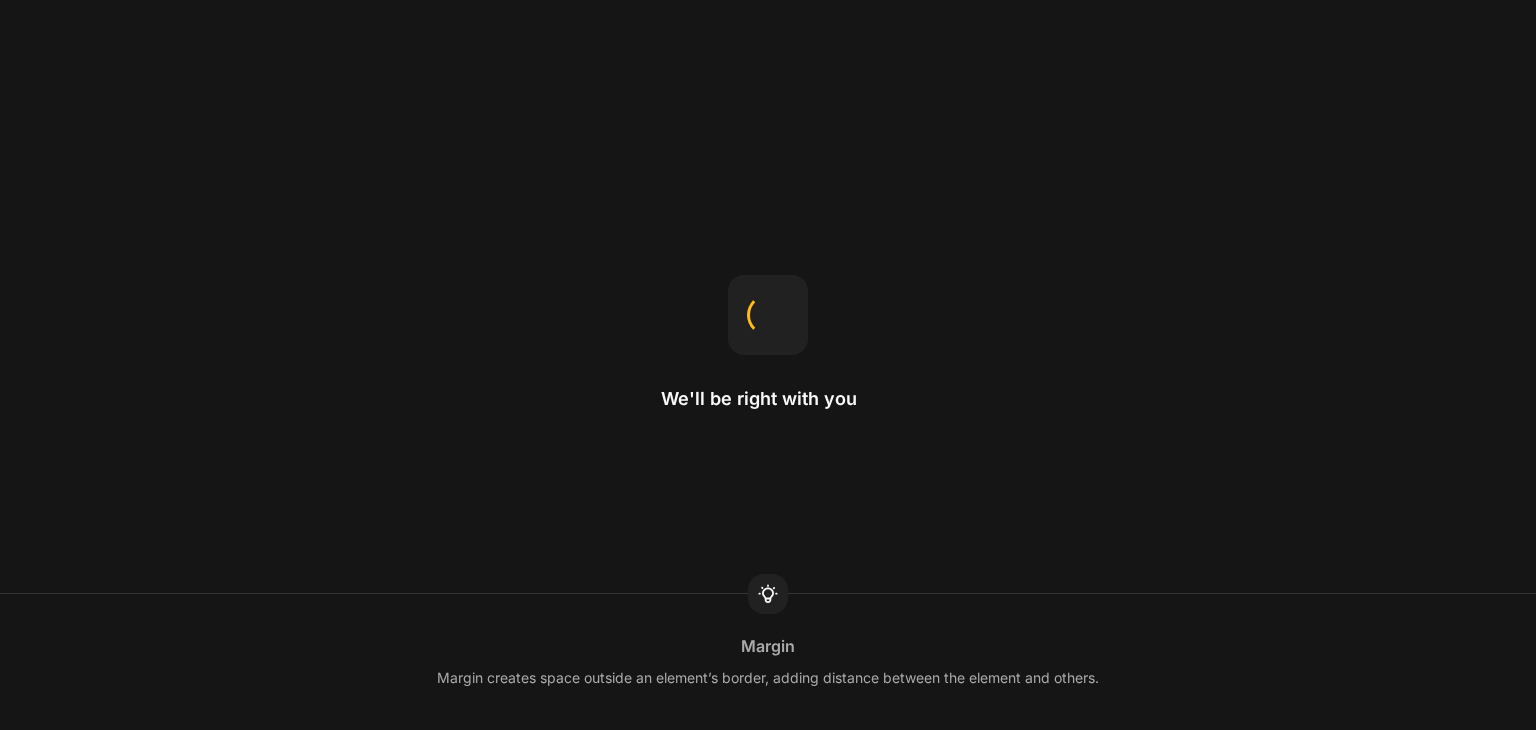 scroll, scrollTop: 0, scrollLeft: 0, axis: both 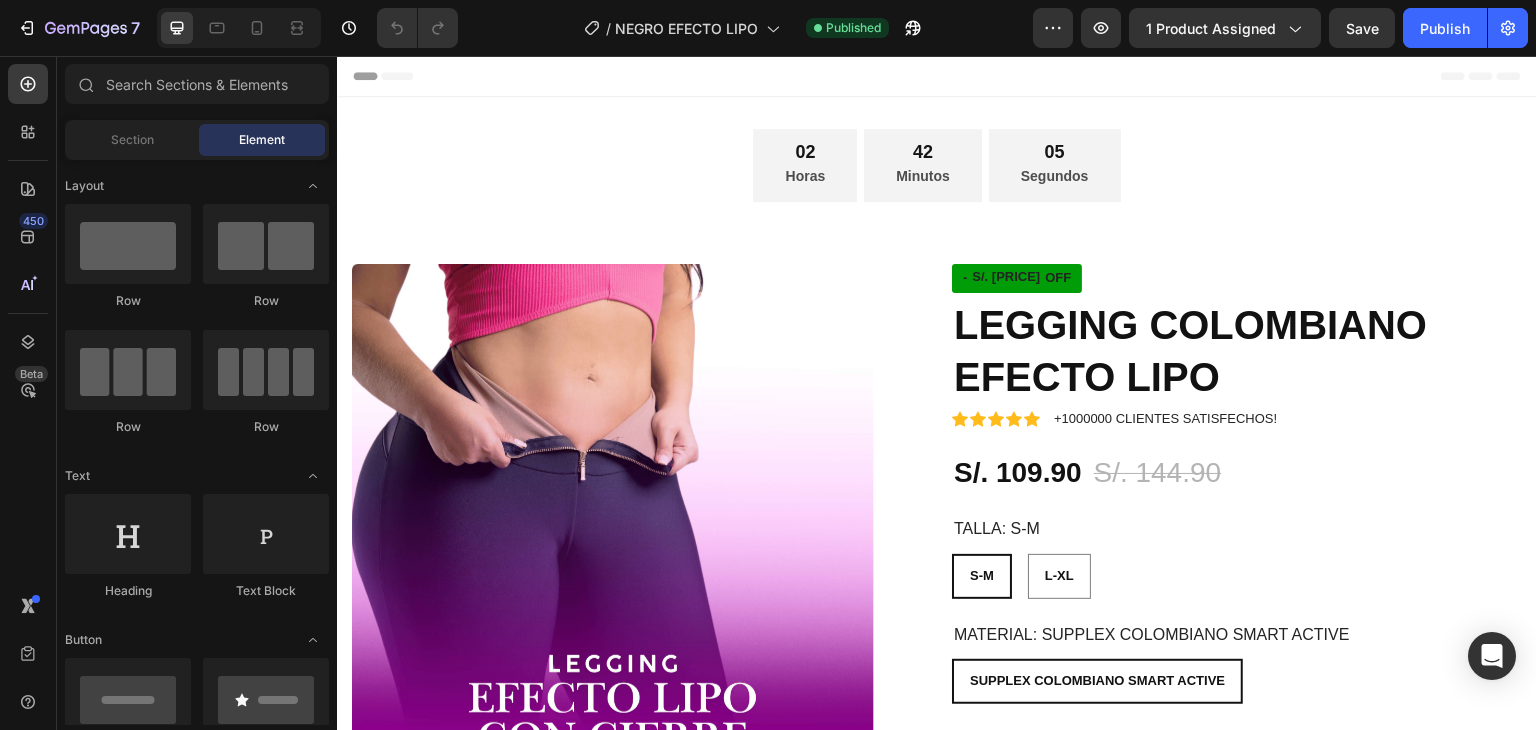 radio on "false" 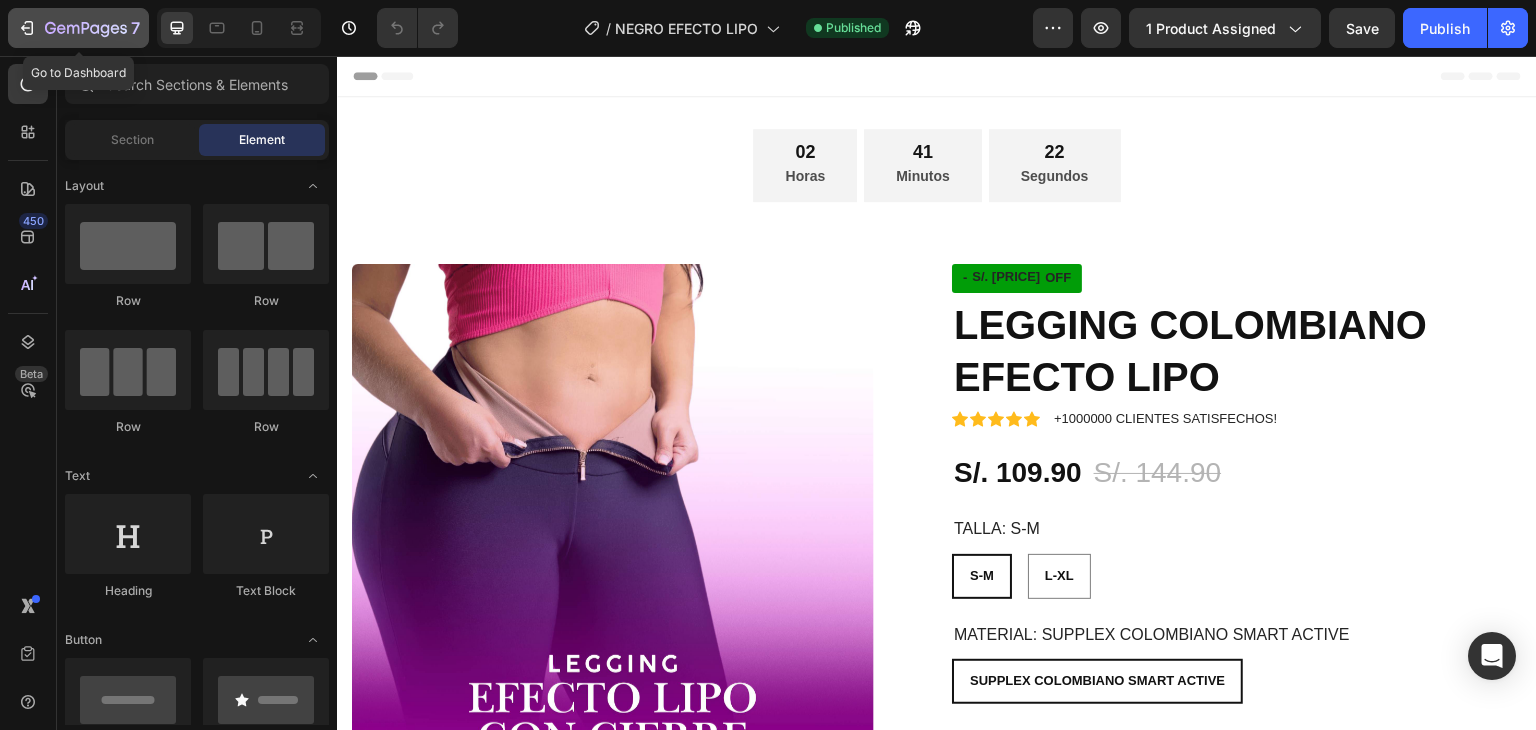 click 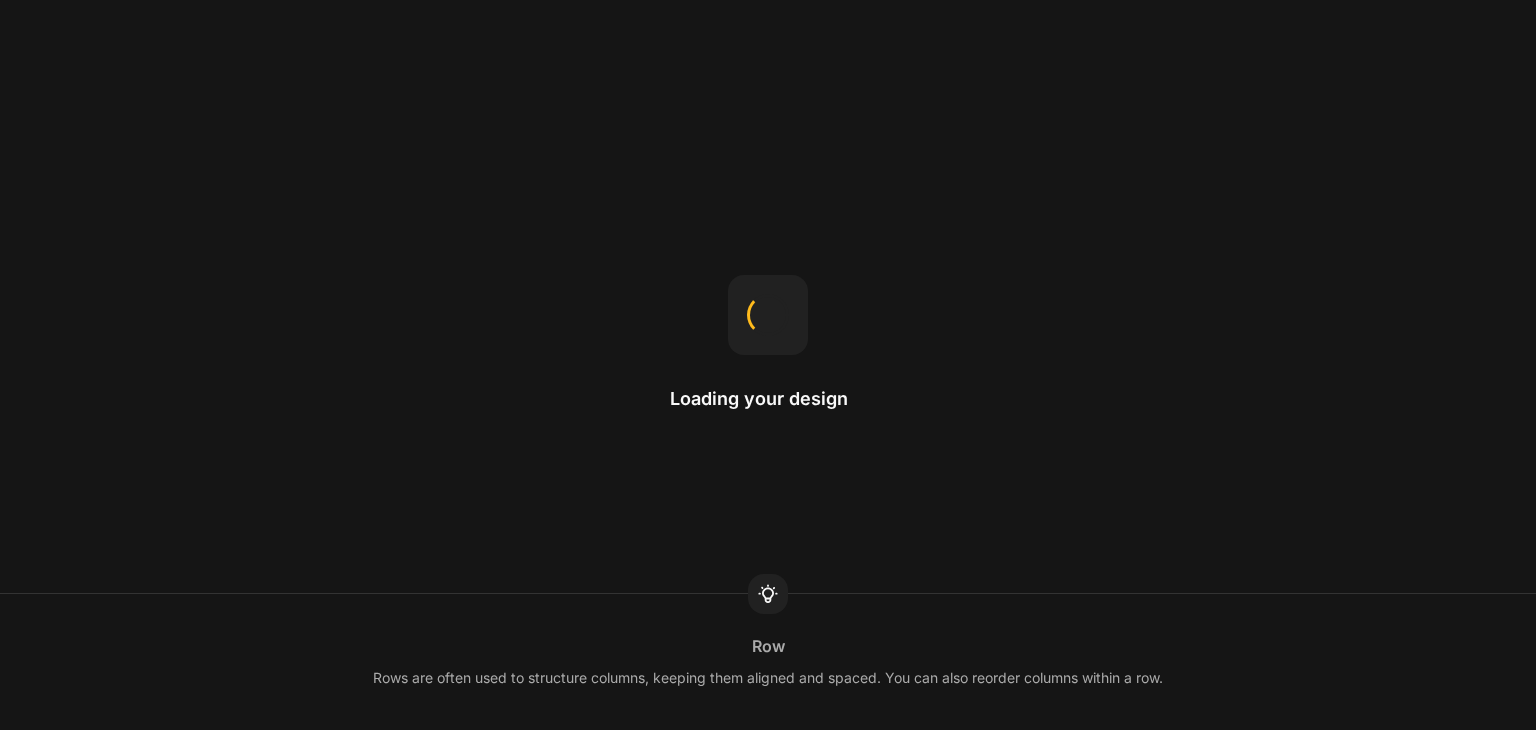 scroll, scrollTop: 0, scrollLeft: 0, axis: both 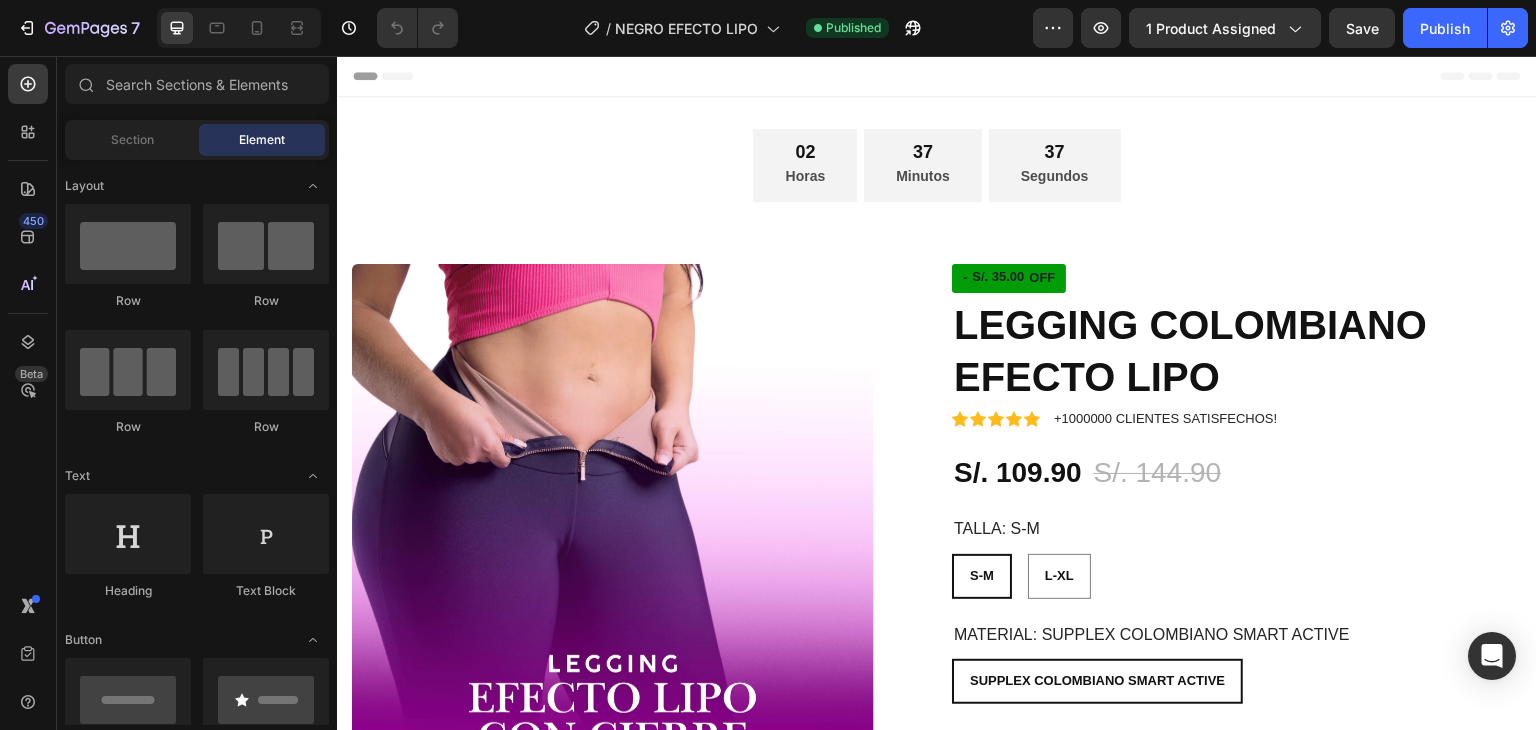 radio on "false" 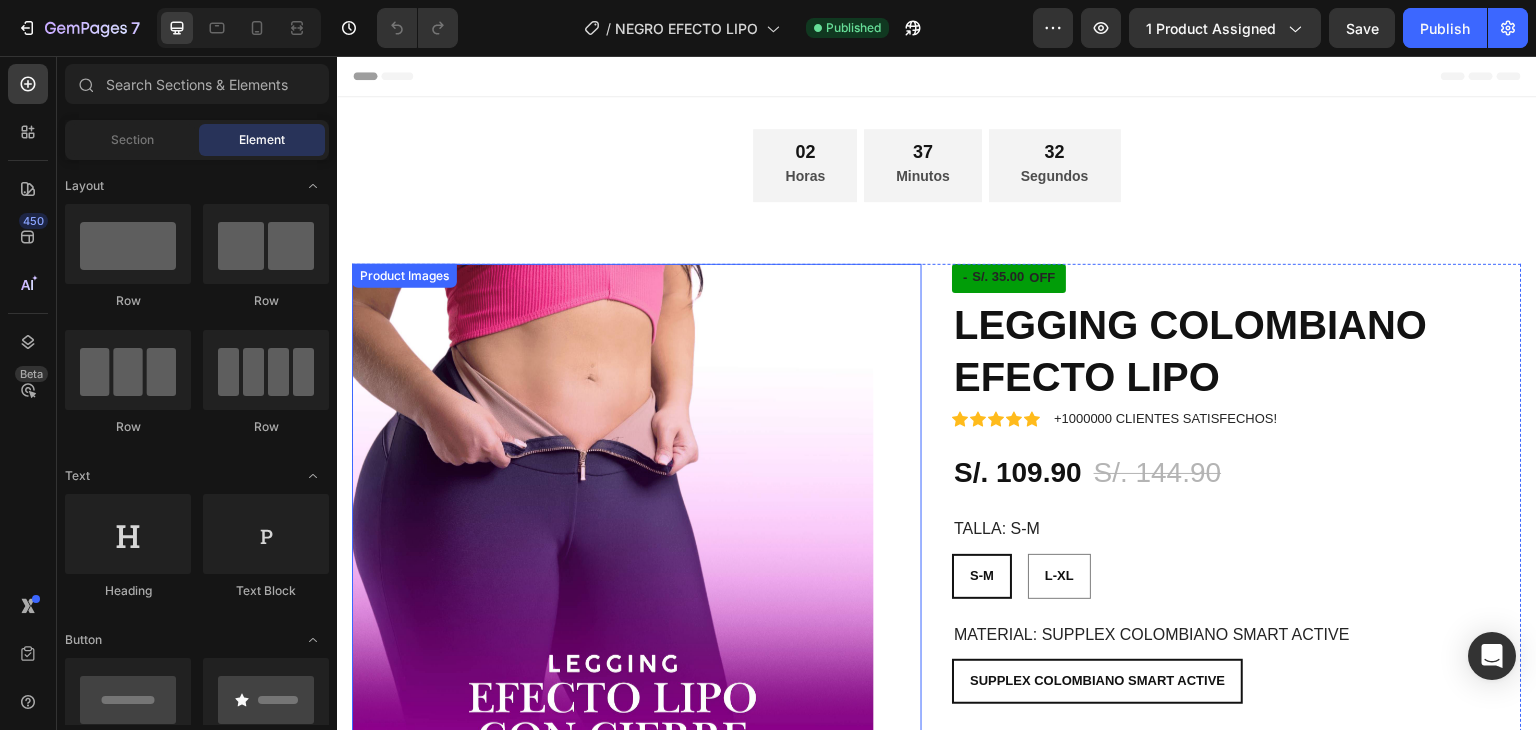 scroll, scrollTop: 0, scrollLeft: 0, axis: both 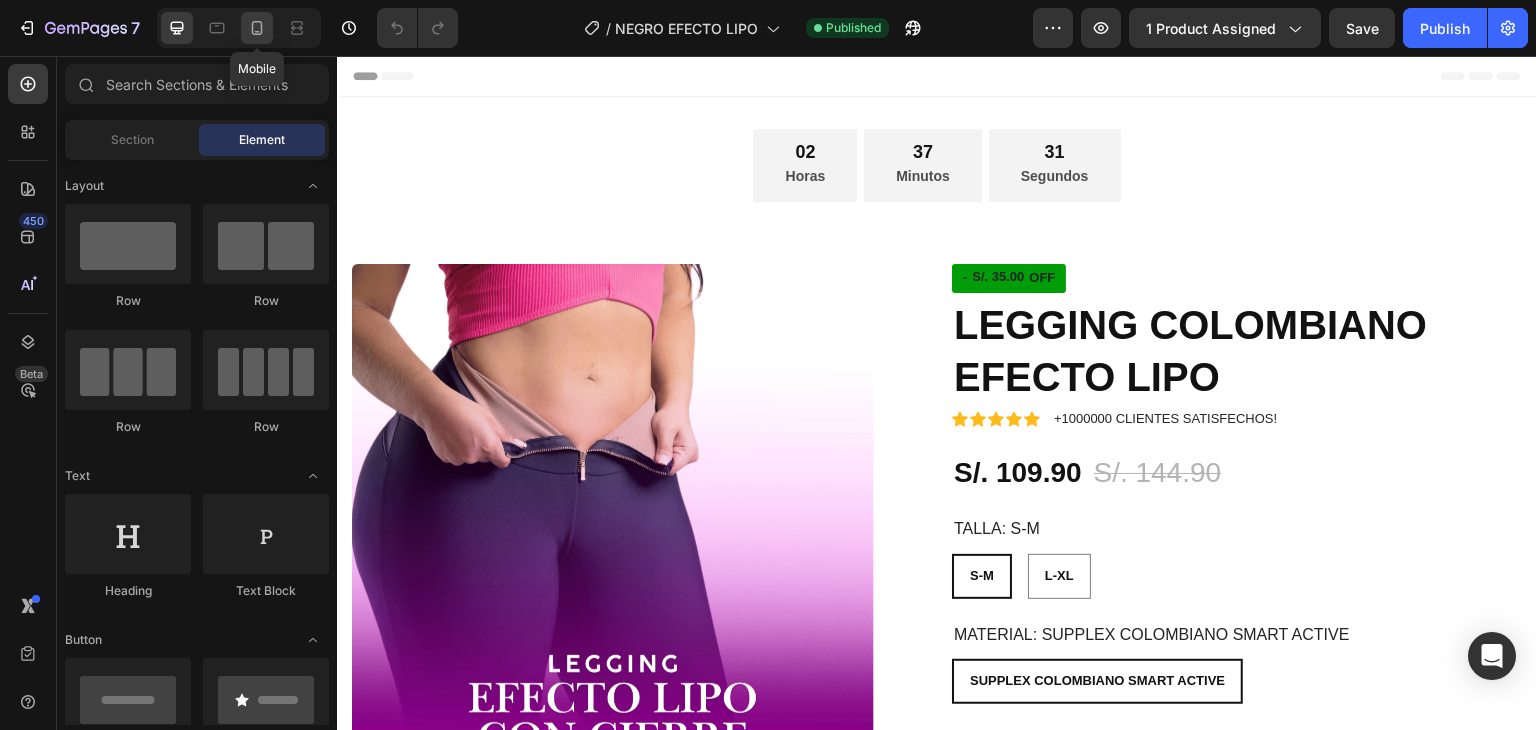 click 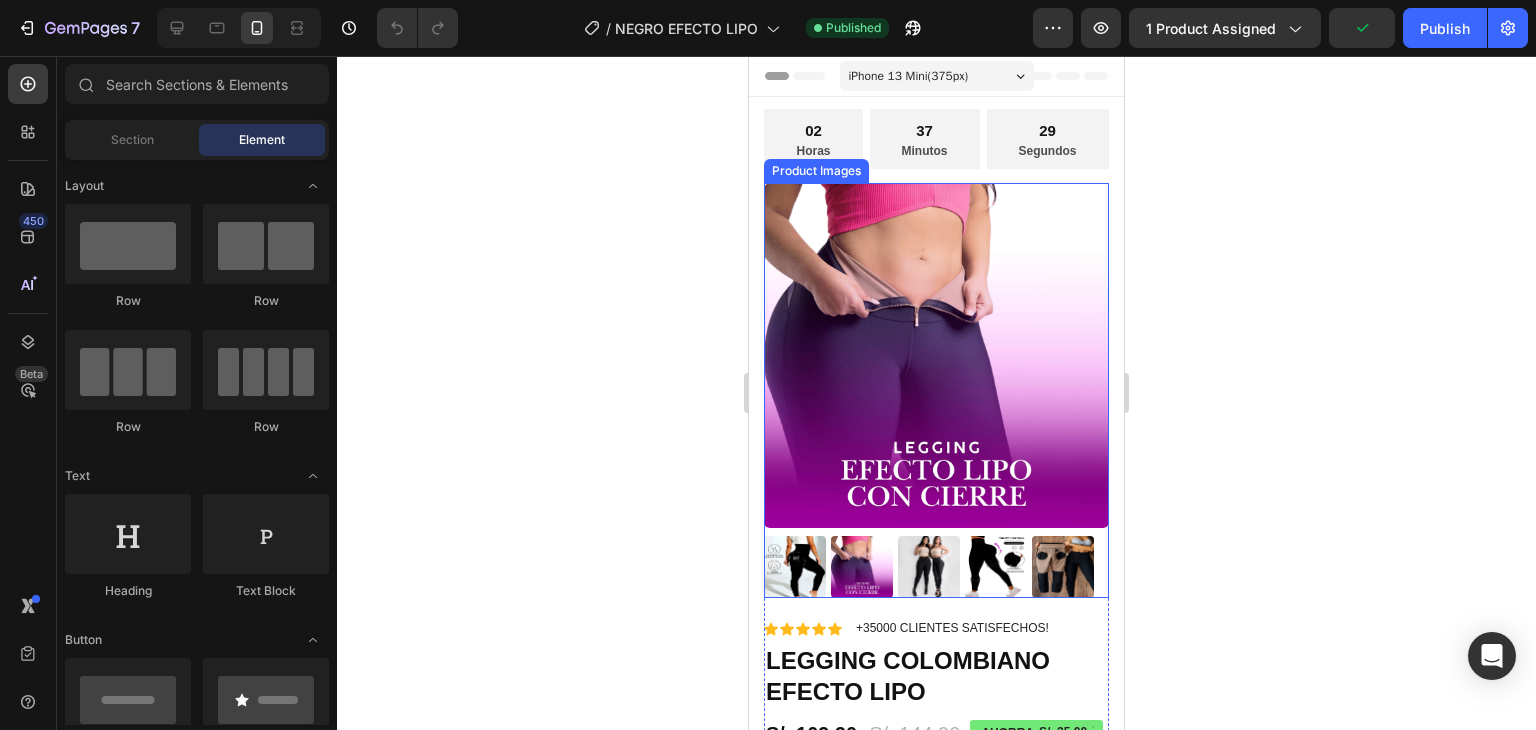scroll, scrollTop: 0, scrollLeft: 0, axis: both 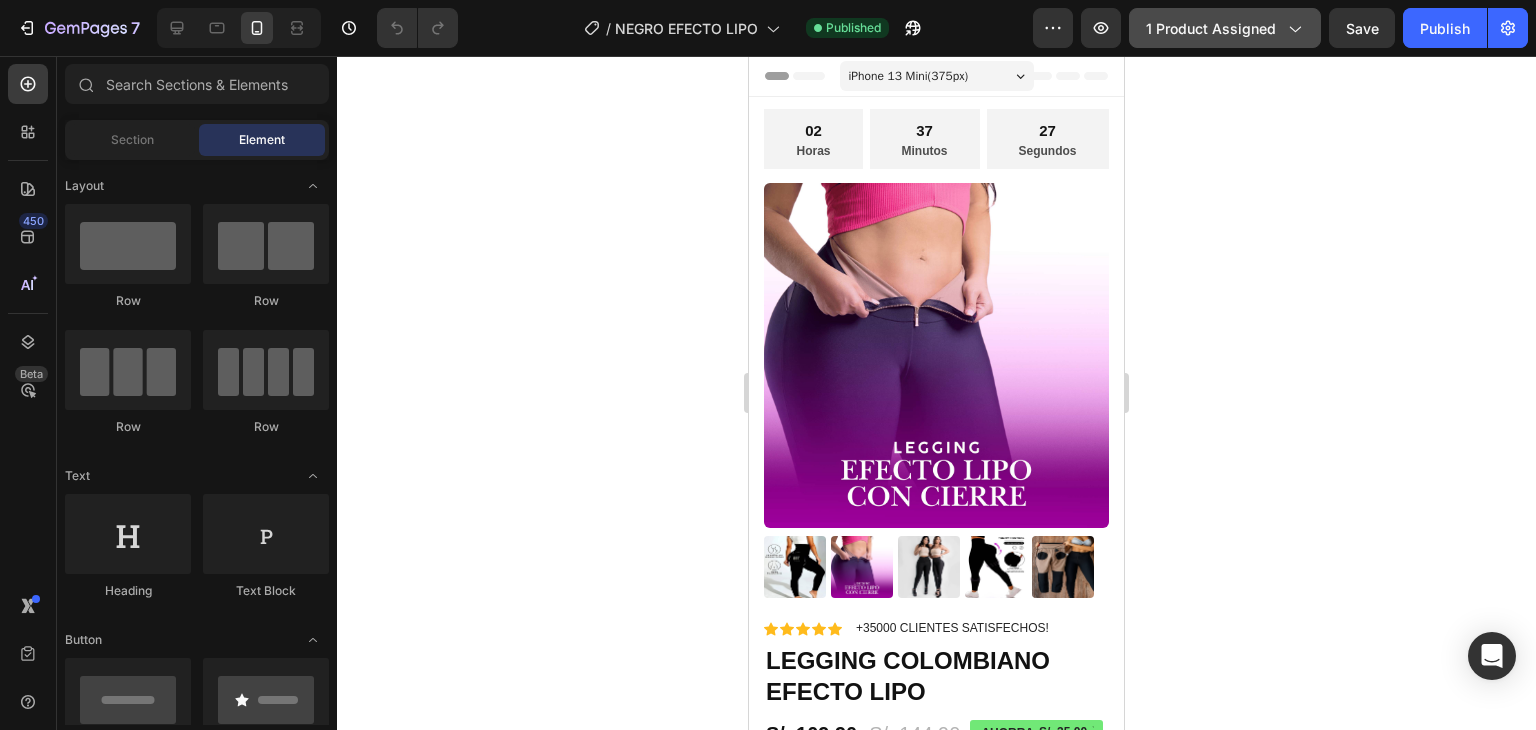 click 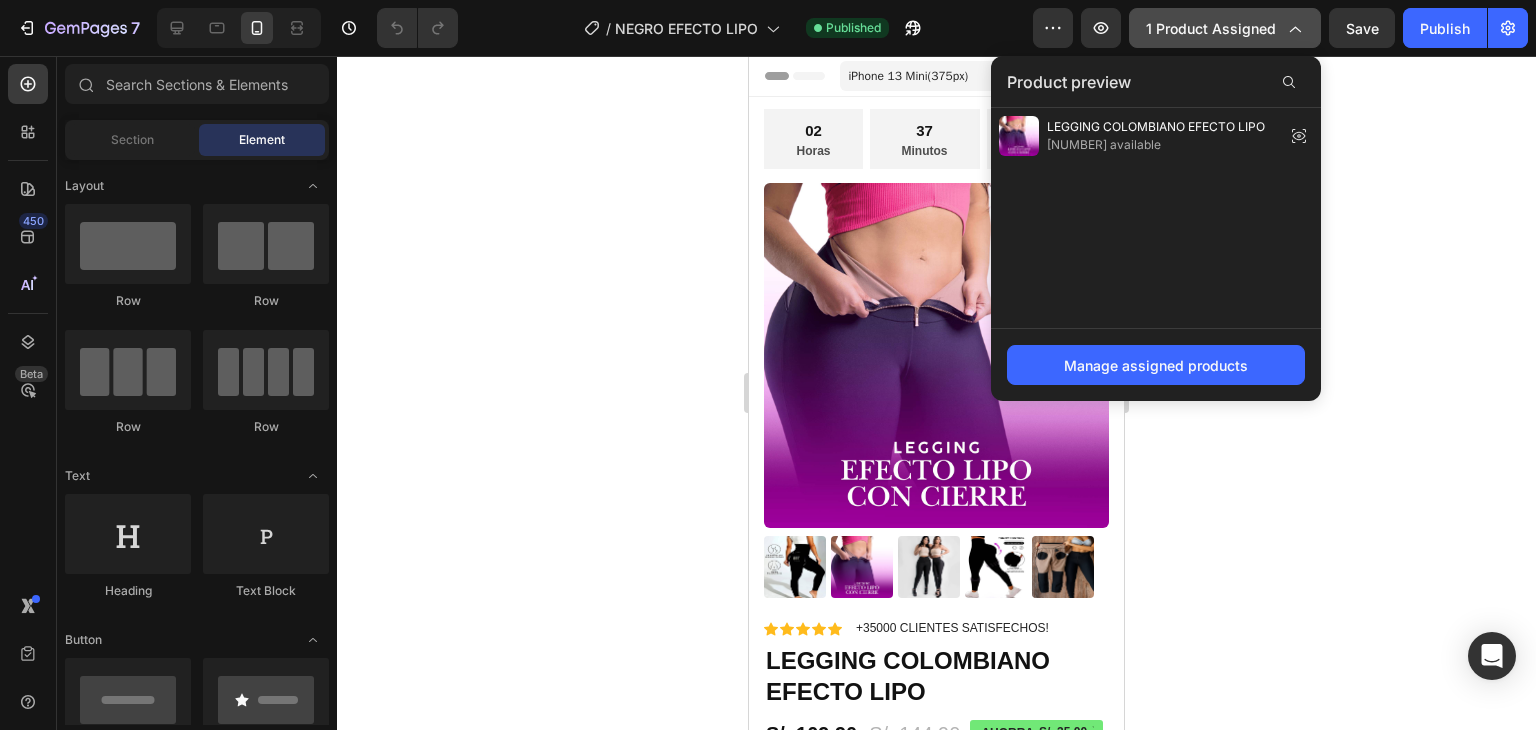 click 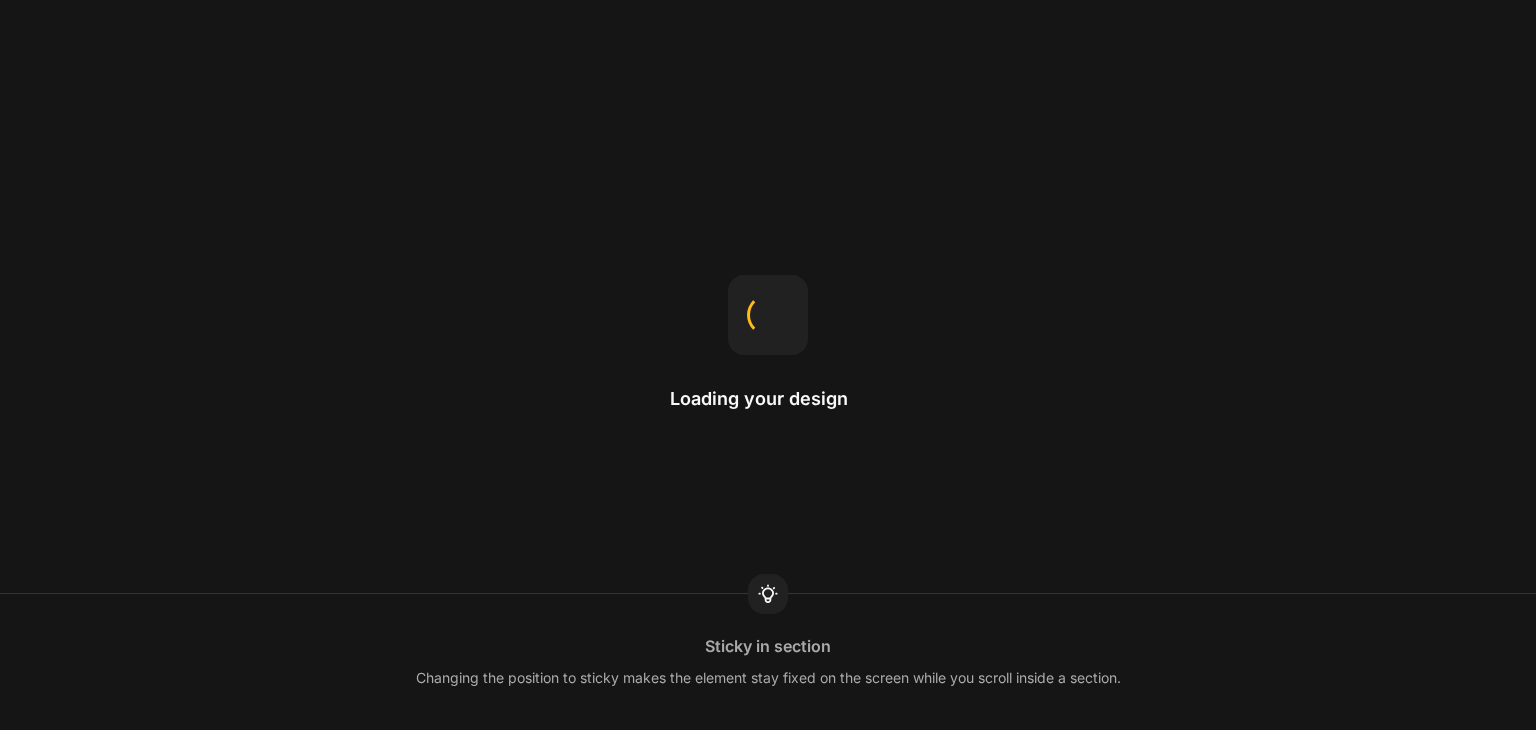 scroll, scrollTop: 0, scrollLeft: 0, axis: both 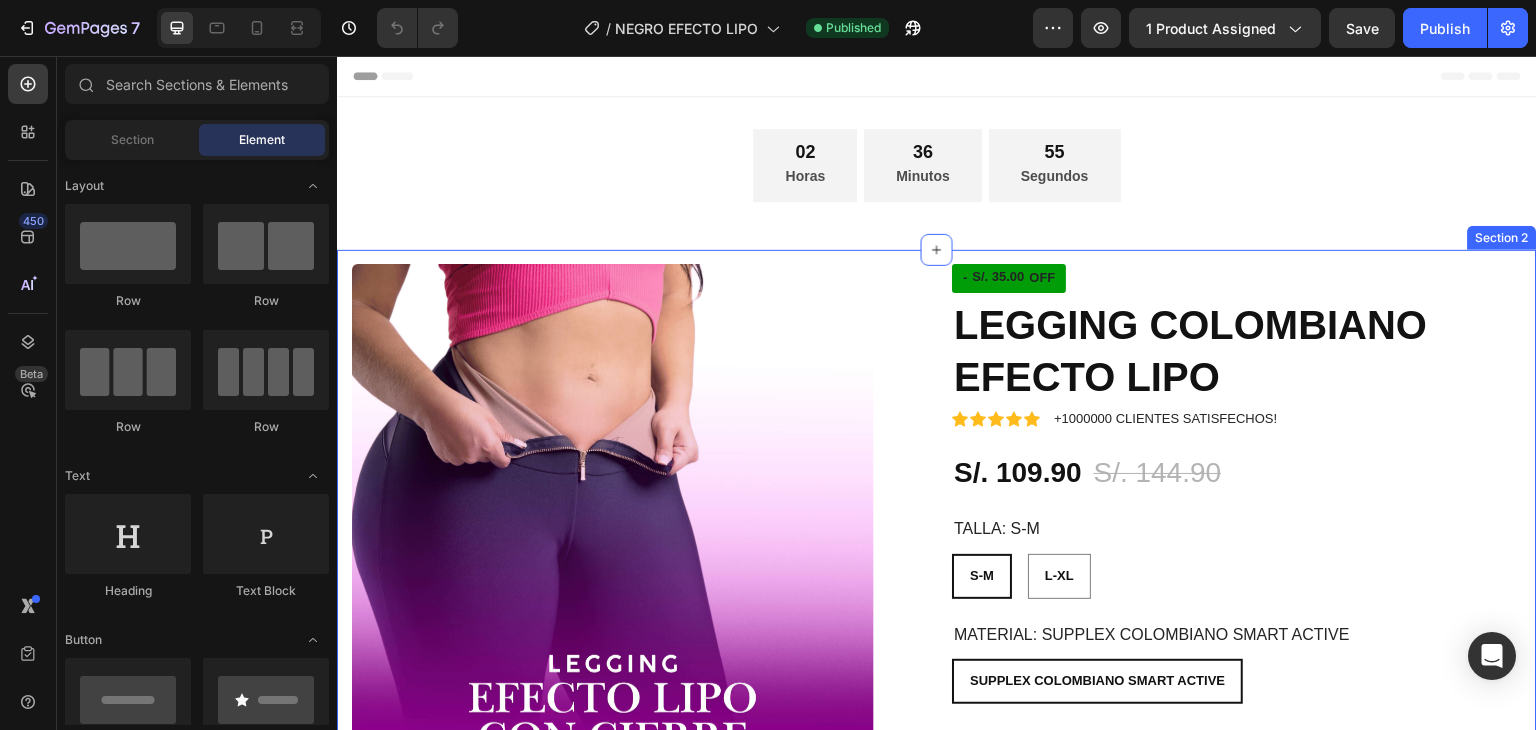 radio on "false" 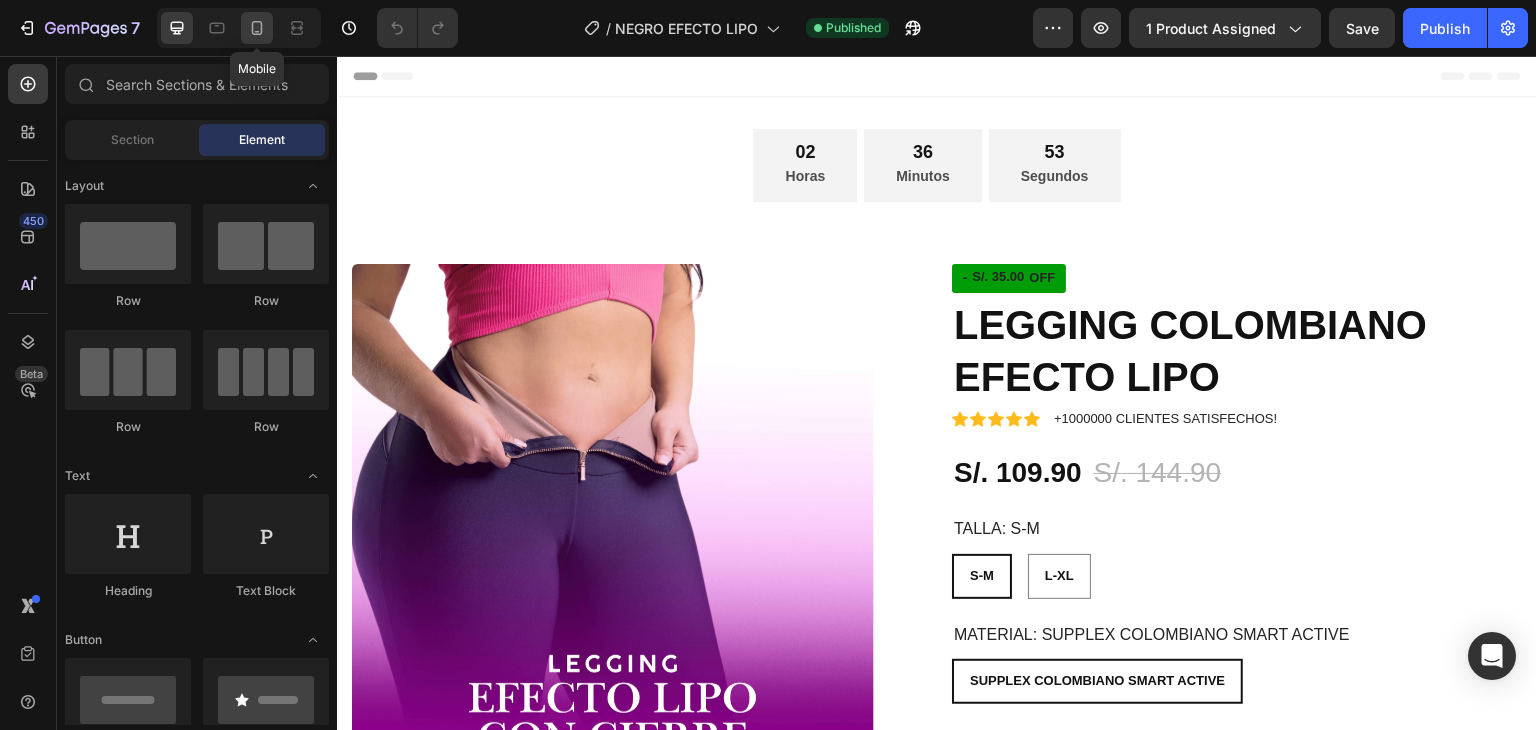 click 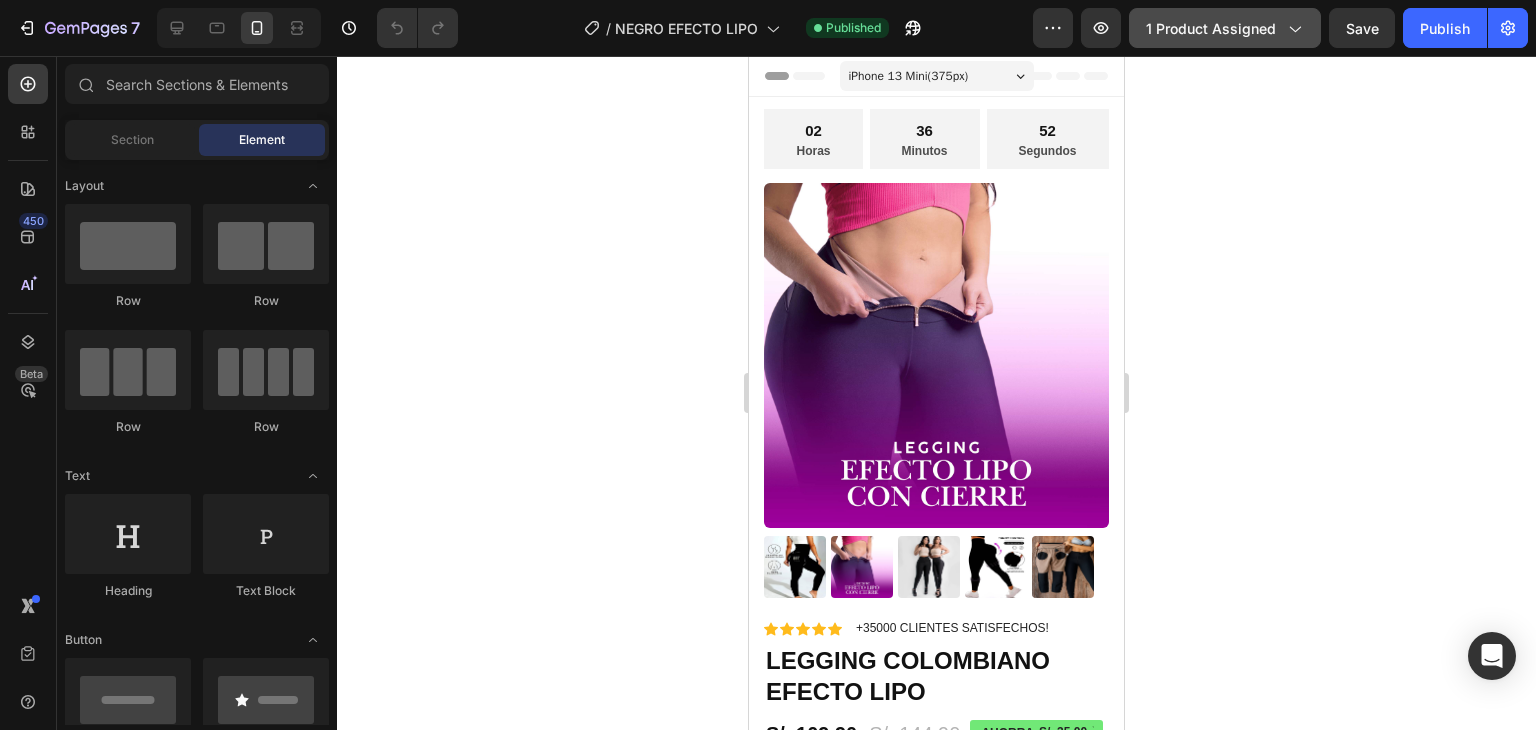 click 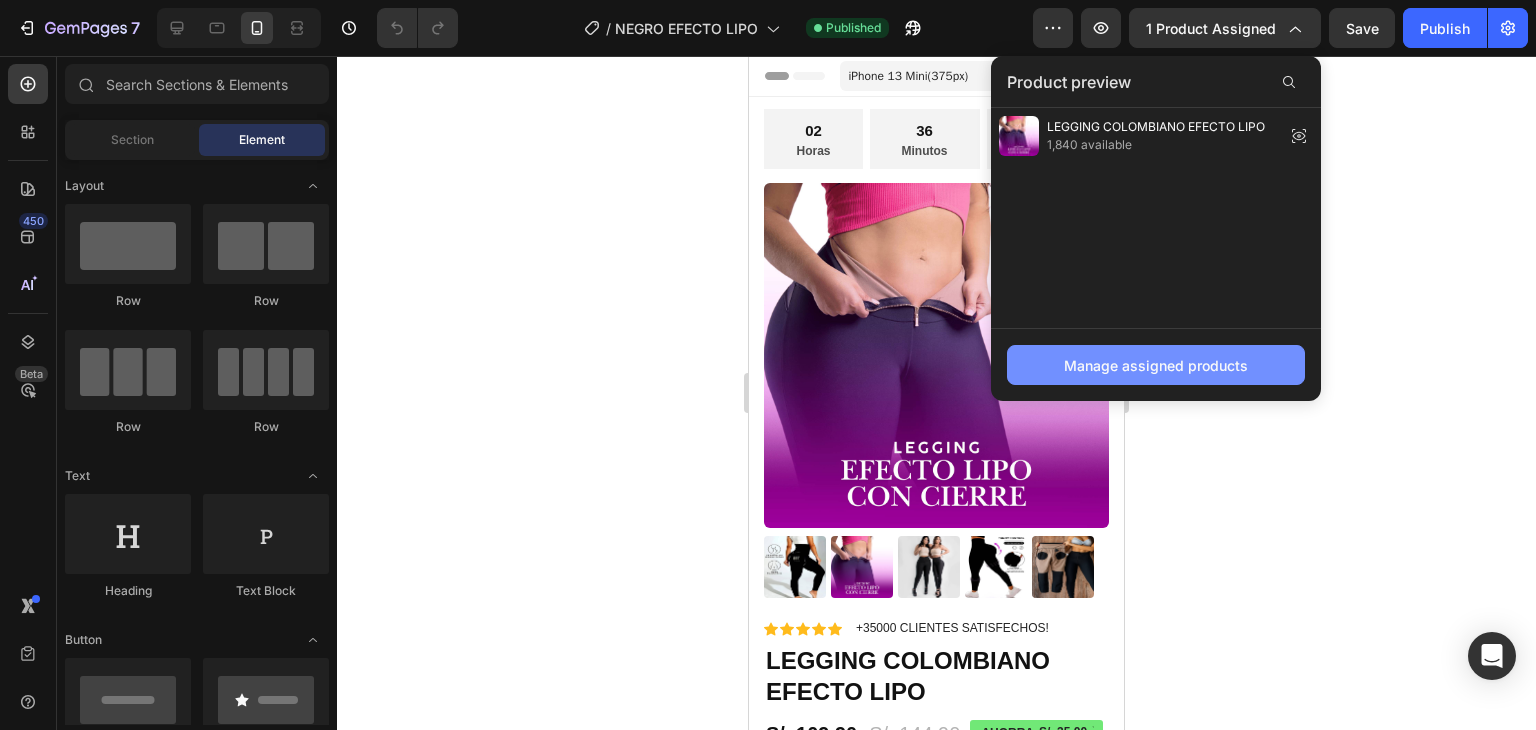 click on "Manage assigned products" at bounding box center [1156, 365] 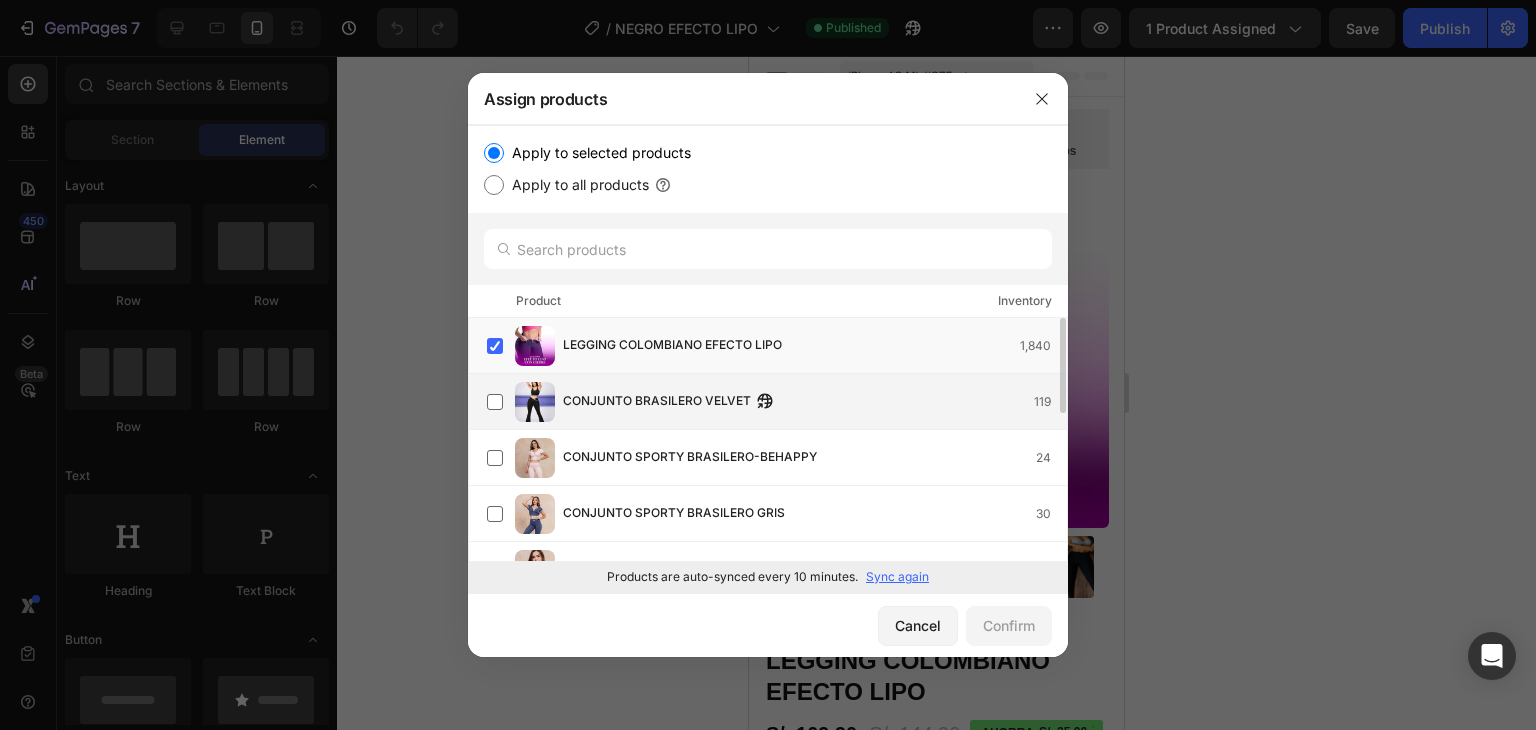 scroll, scrollTop: 200, scrollLeft: 0, axis: vertical 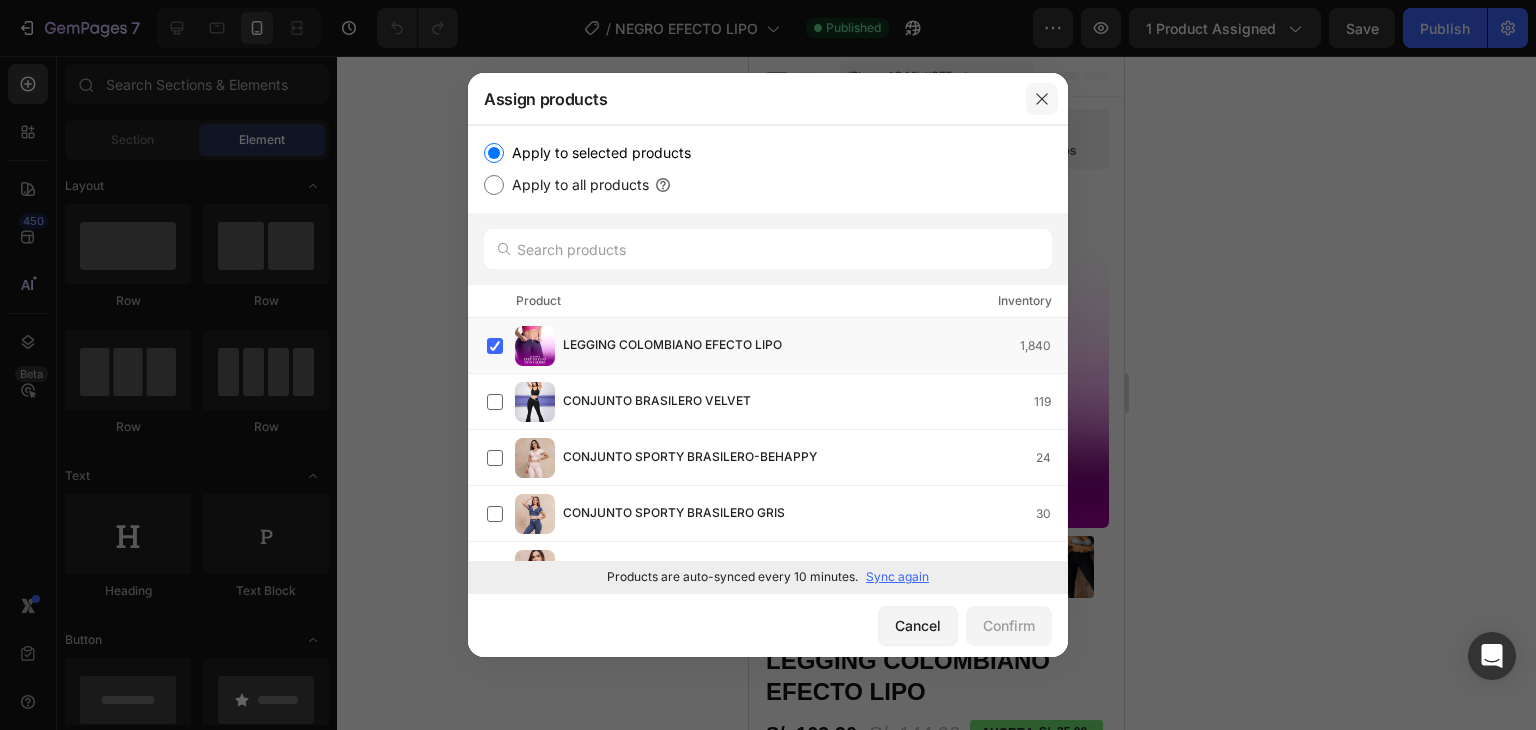 click 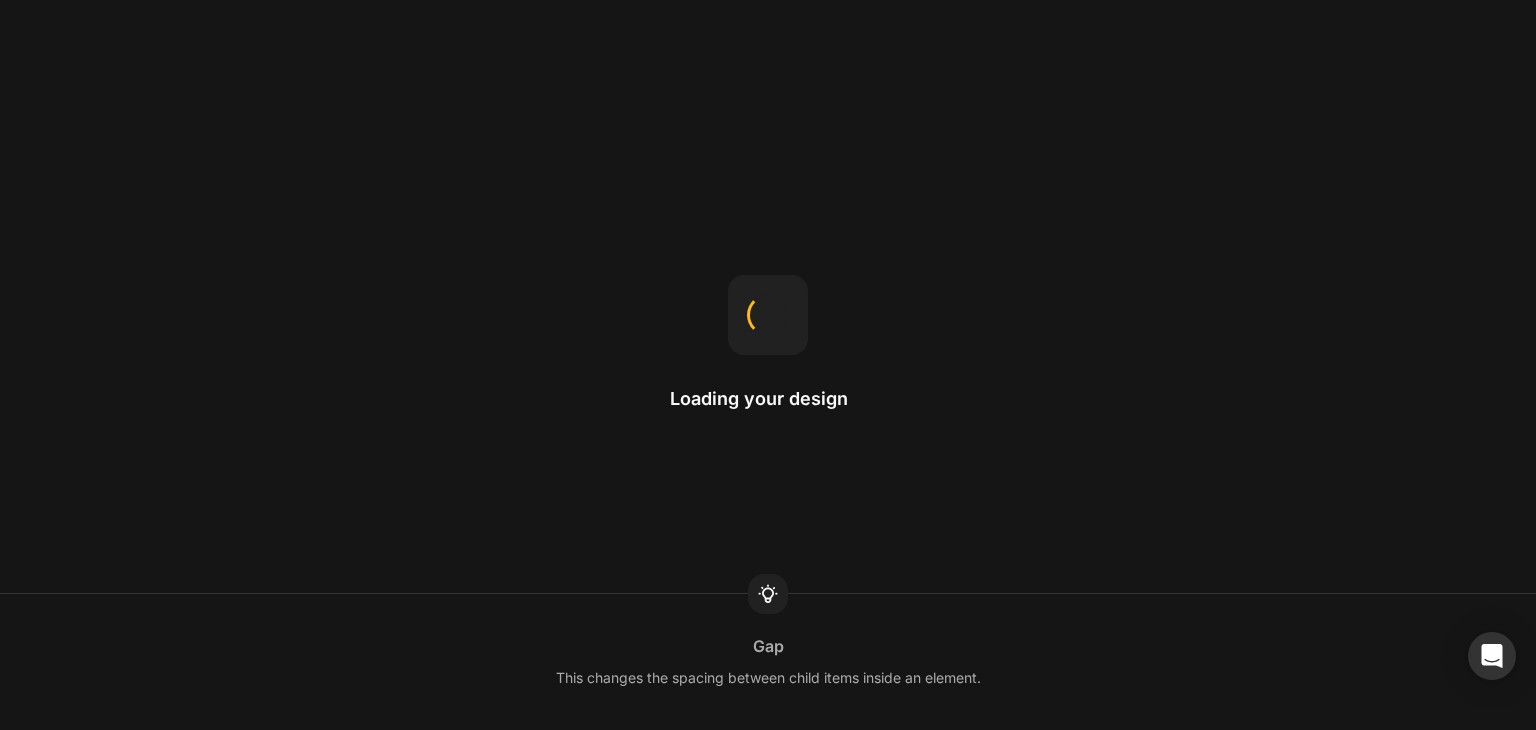 scroll, scrollTop: 0, scrollLeft: 0, axis: both 